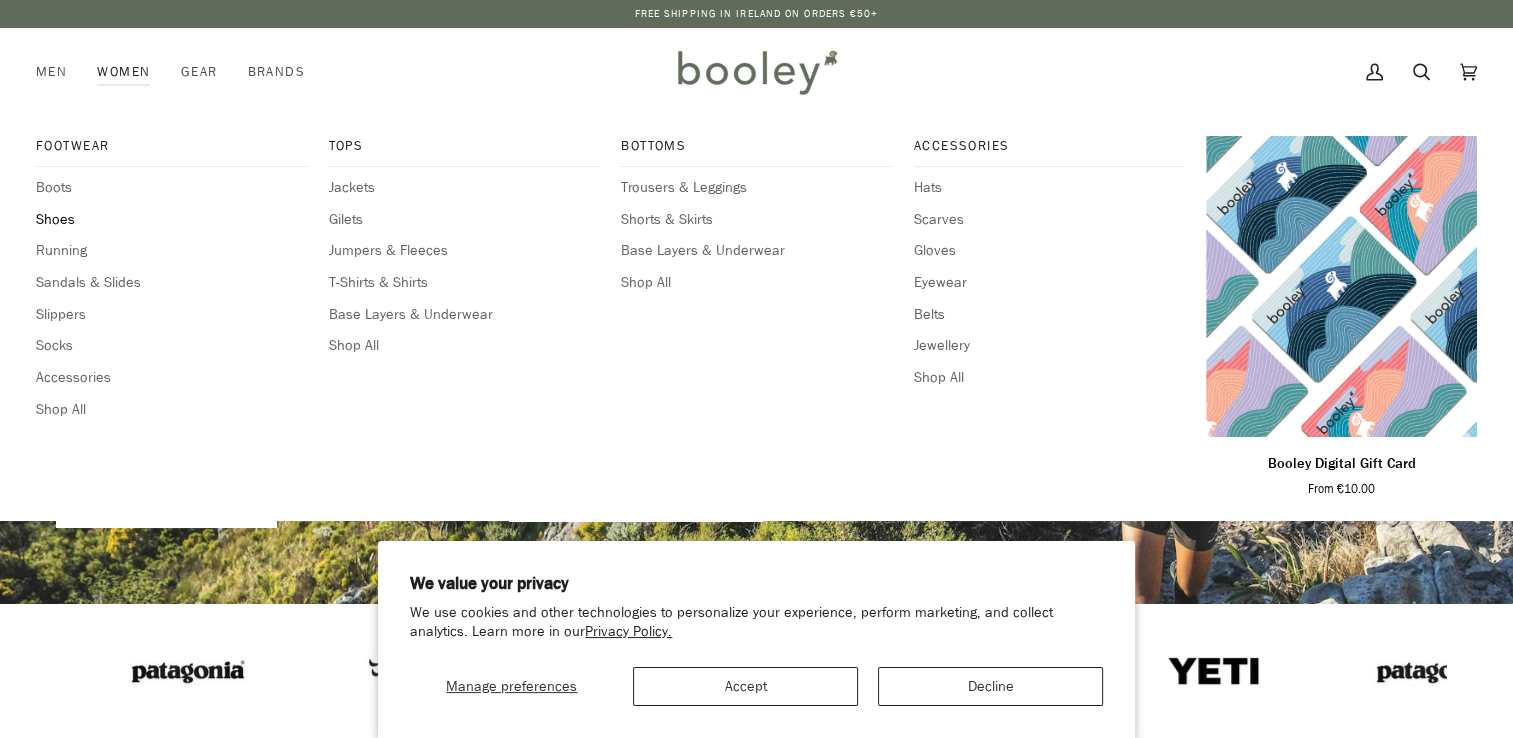scroll, scrollTop: 0, scrollLeft: 0, axis: both 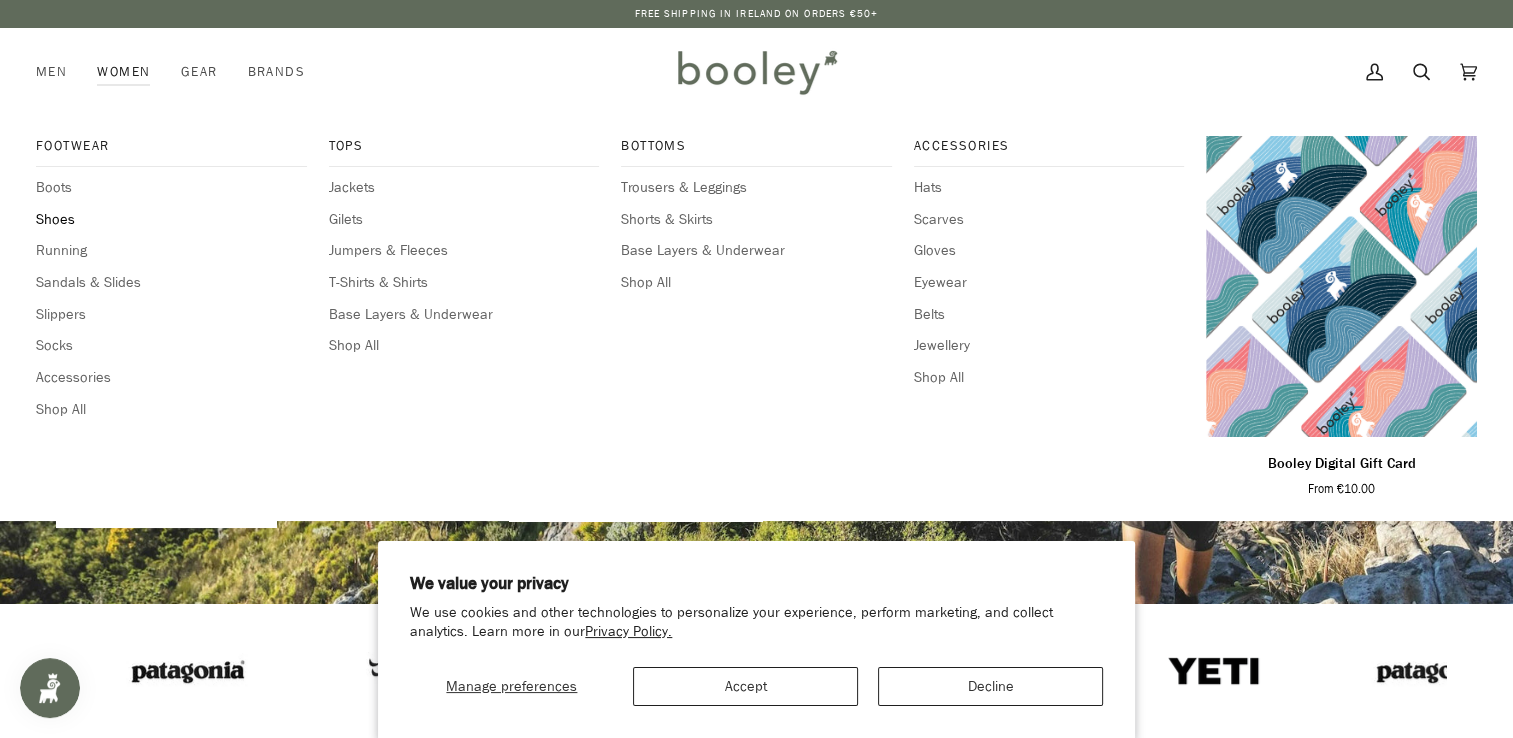 click on "Shoes" at bounding box center (171, 220) 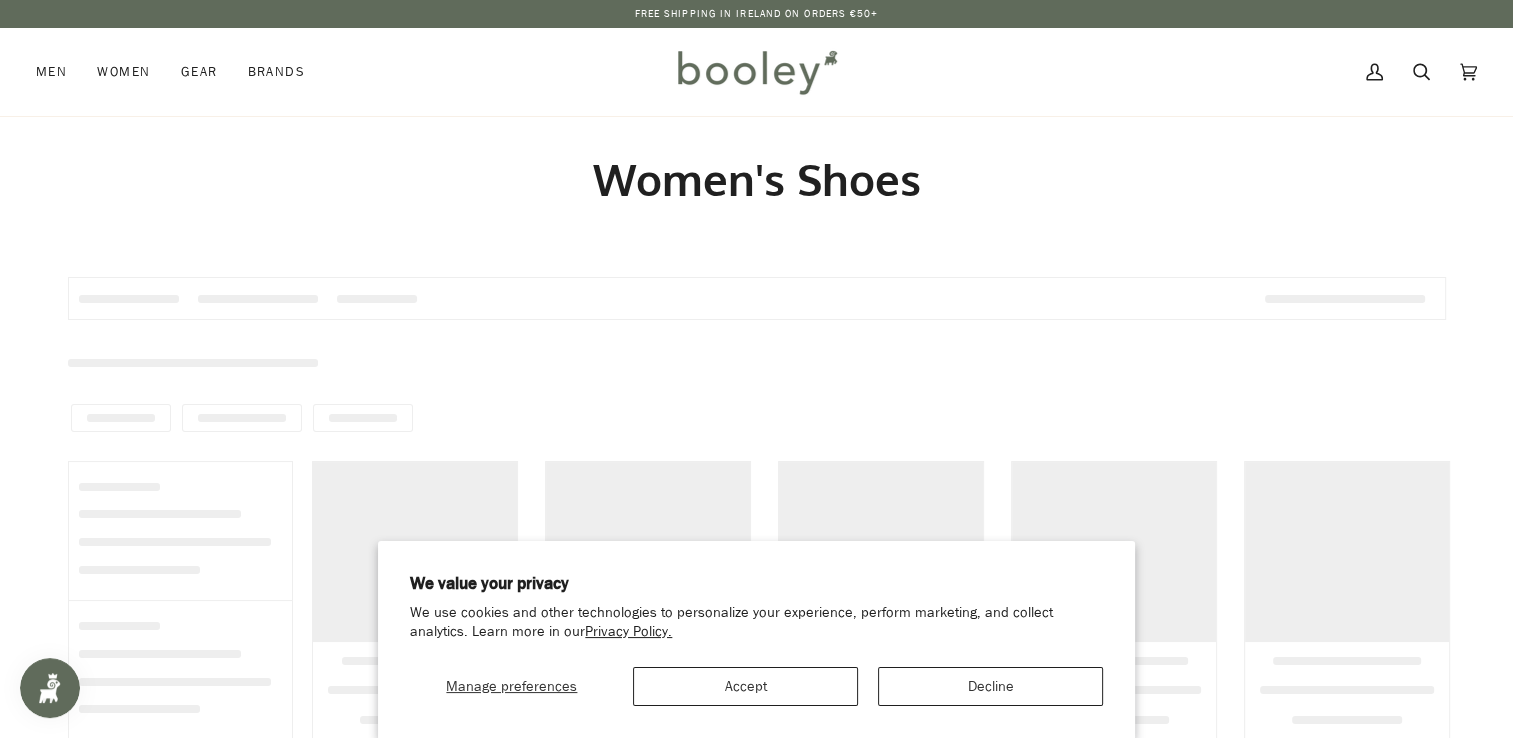 scroll, scrollTop: 0, scrollLeft: 0, axis: both 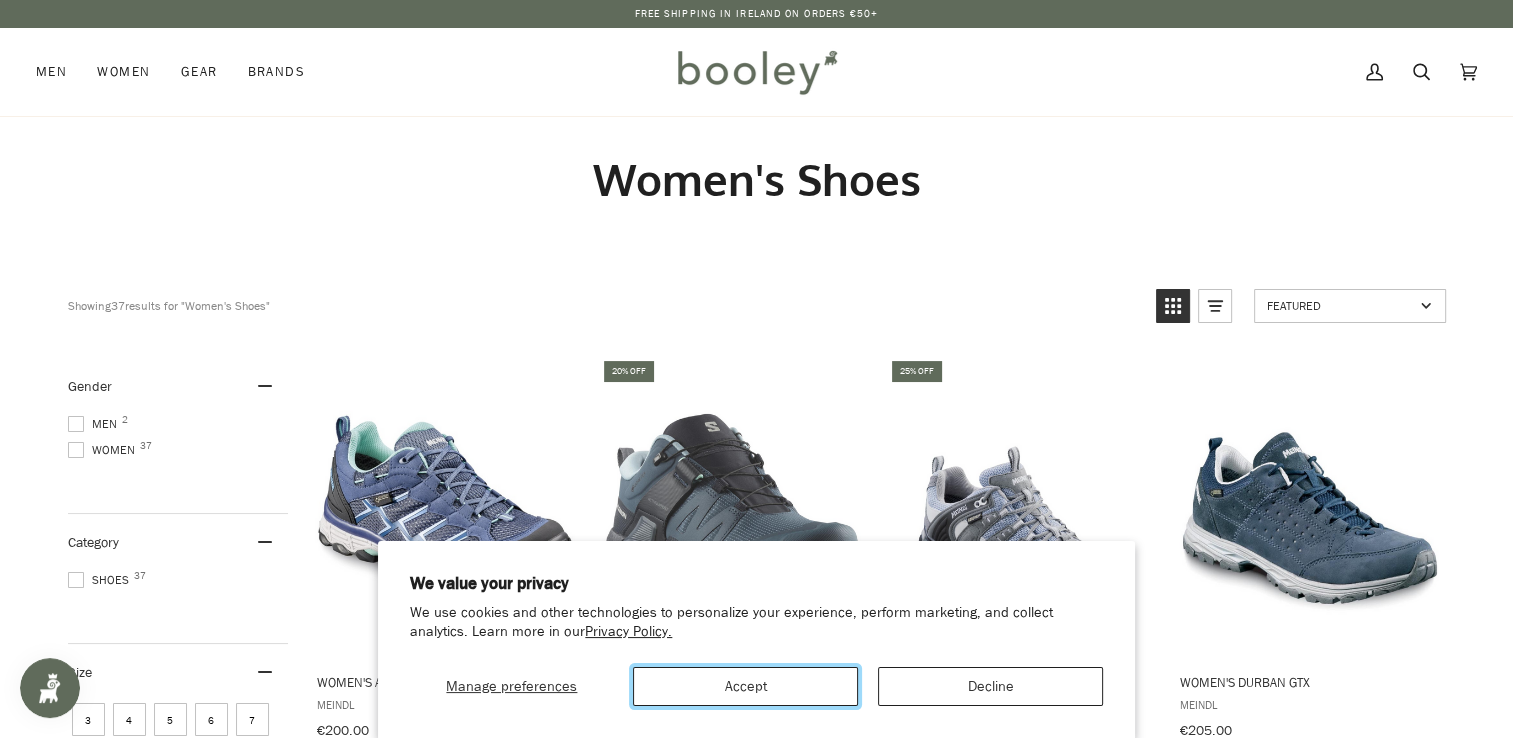 click on "Accept" at bounding box center [745, 686] 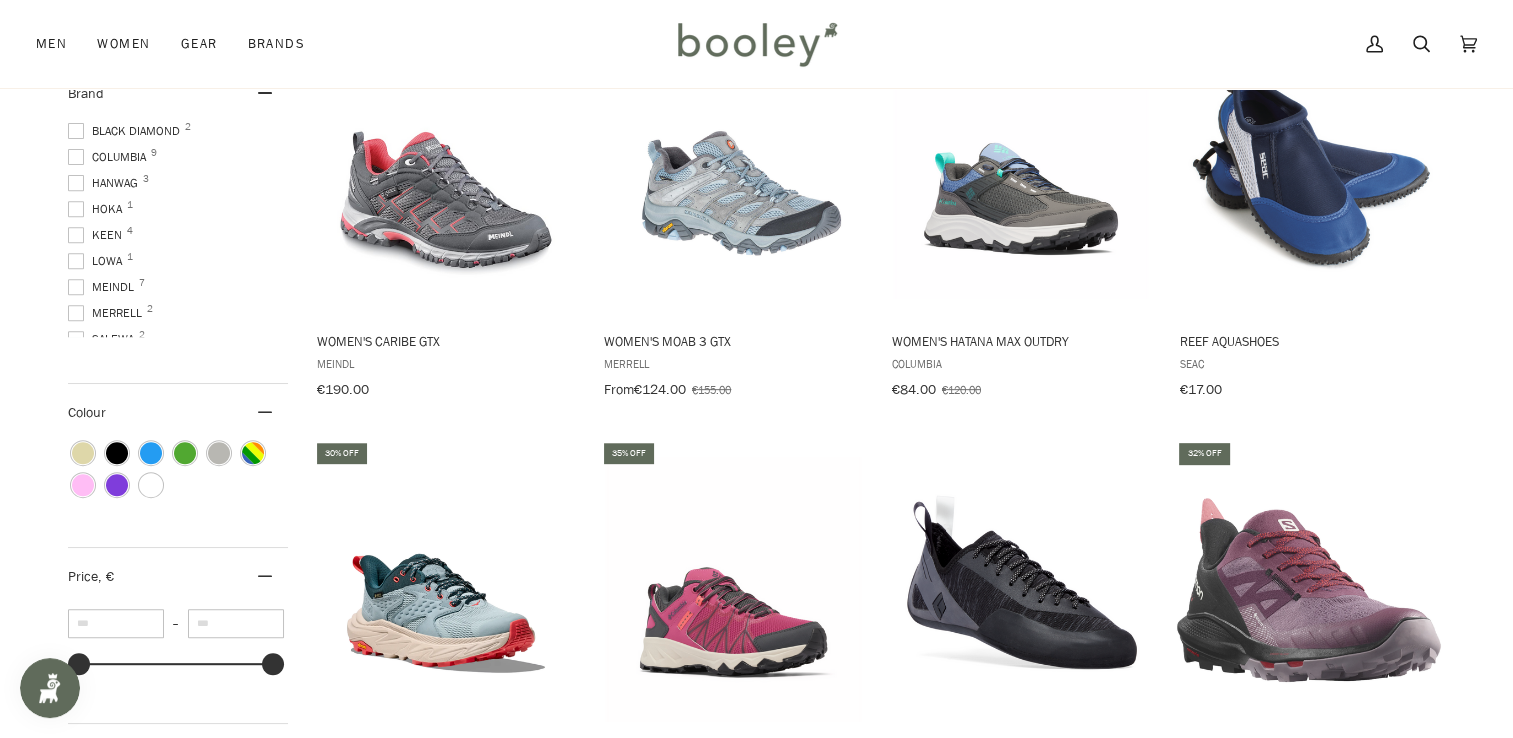 scroll, scrollTop: 551, scrollLeft: 0, axis: vertical 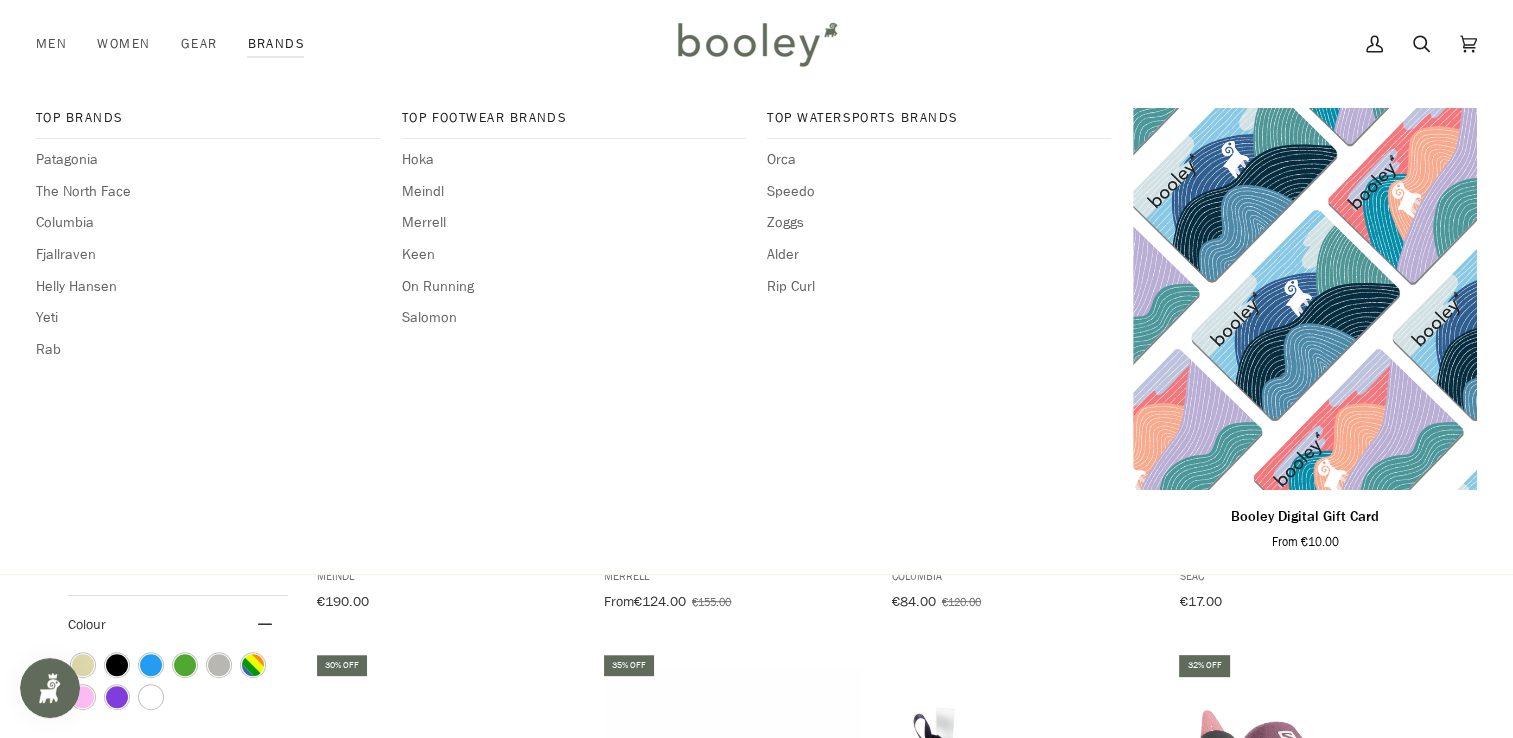 click on "Brands" at bounding box center [276, 44] 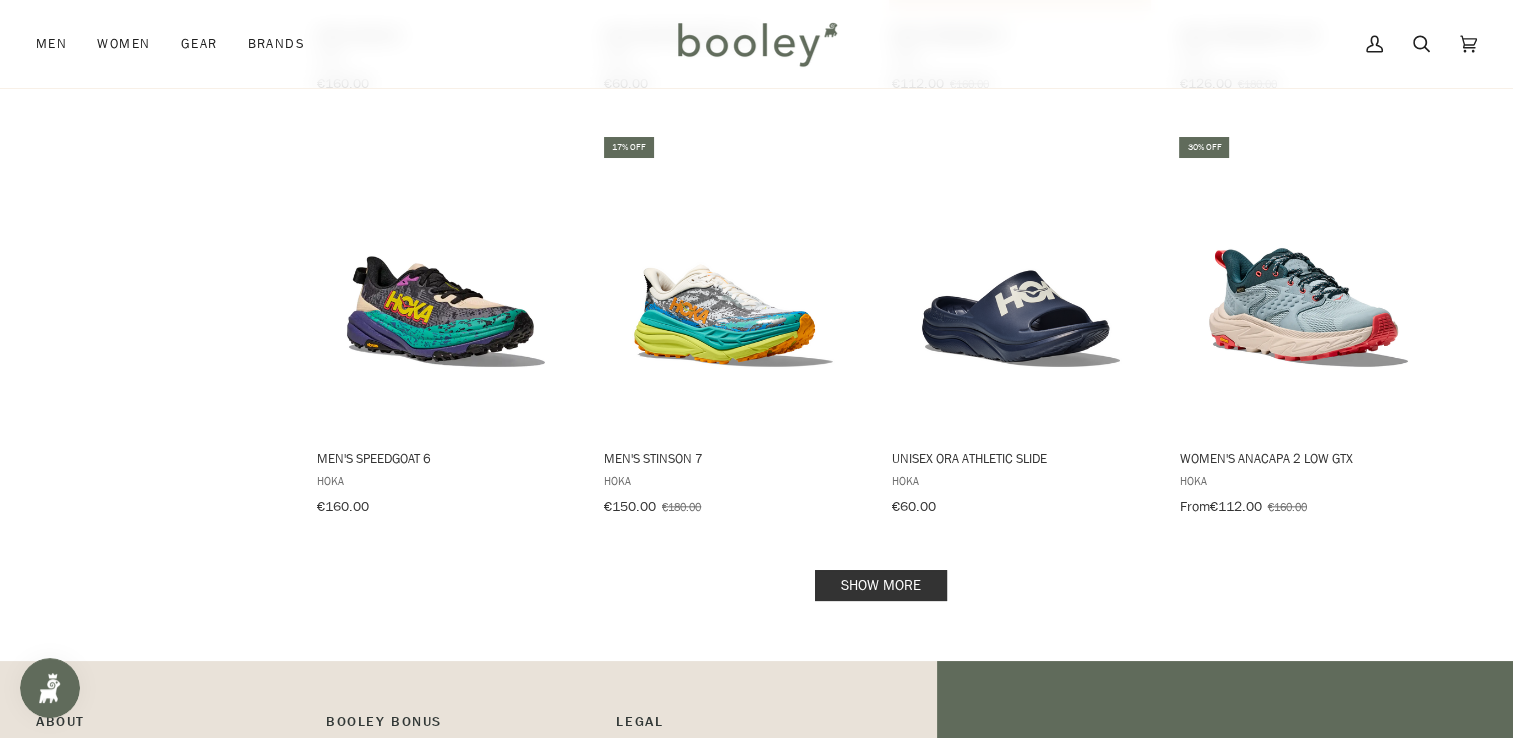 scroll, scrollTop: 2000, scrollLeft: 0, axis: vertical 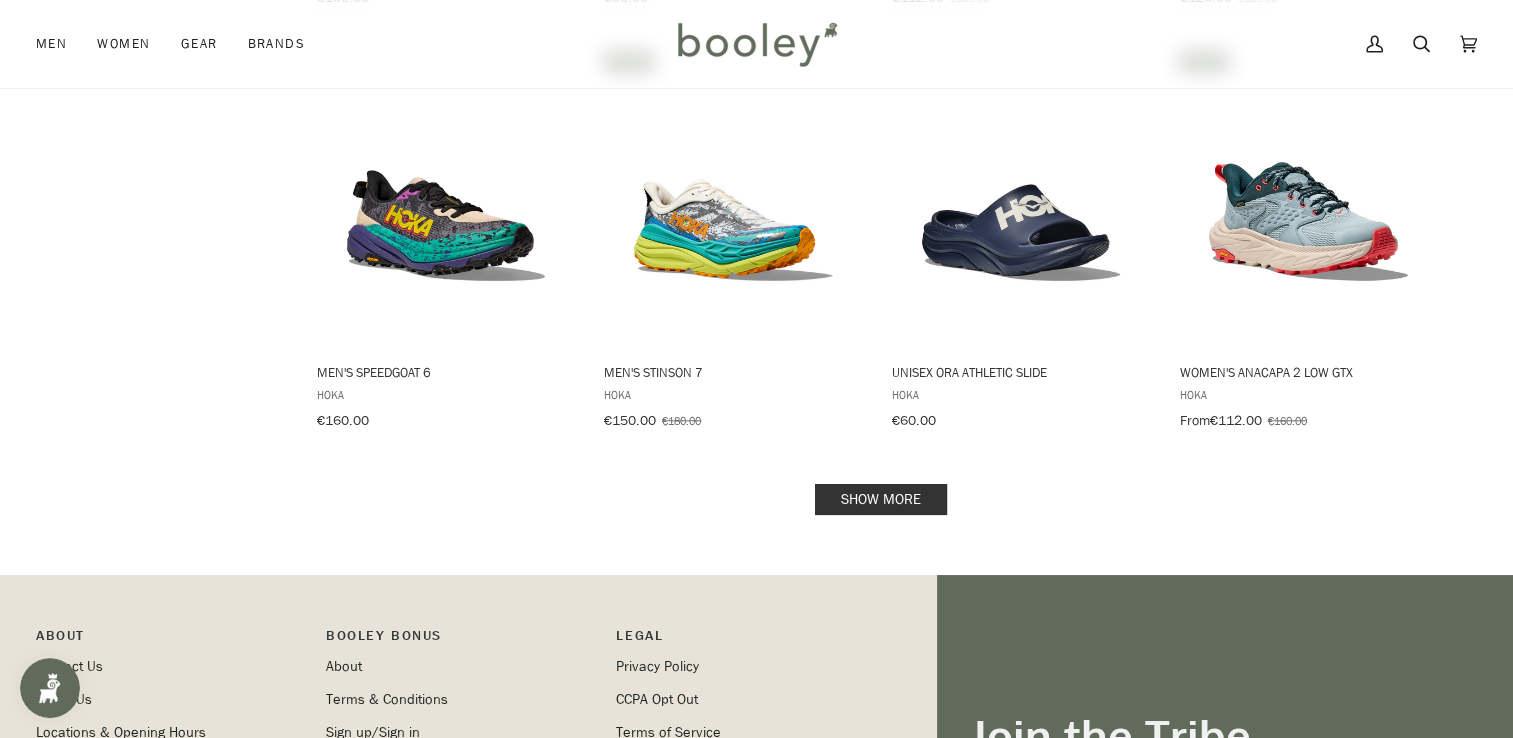 click on "Show more" at bounding box center [881, 499] 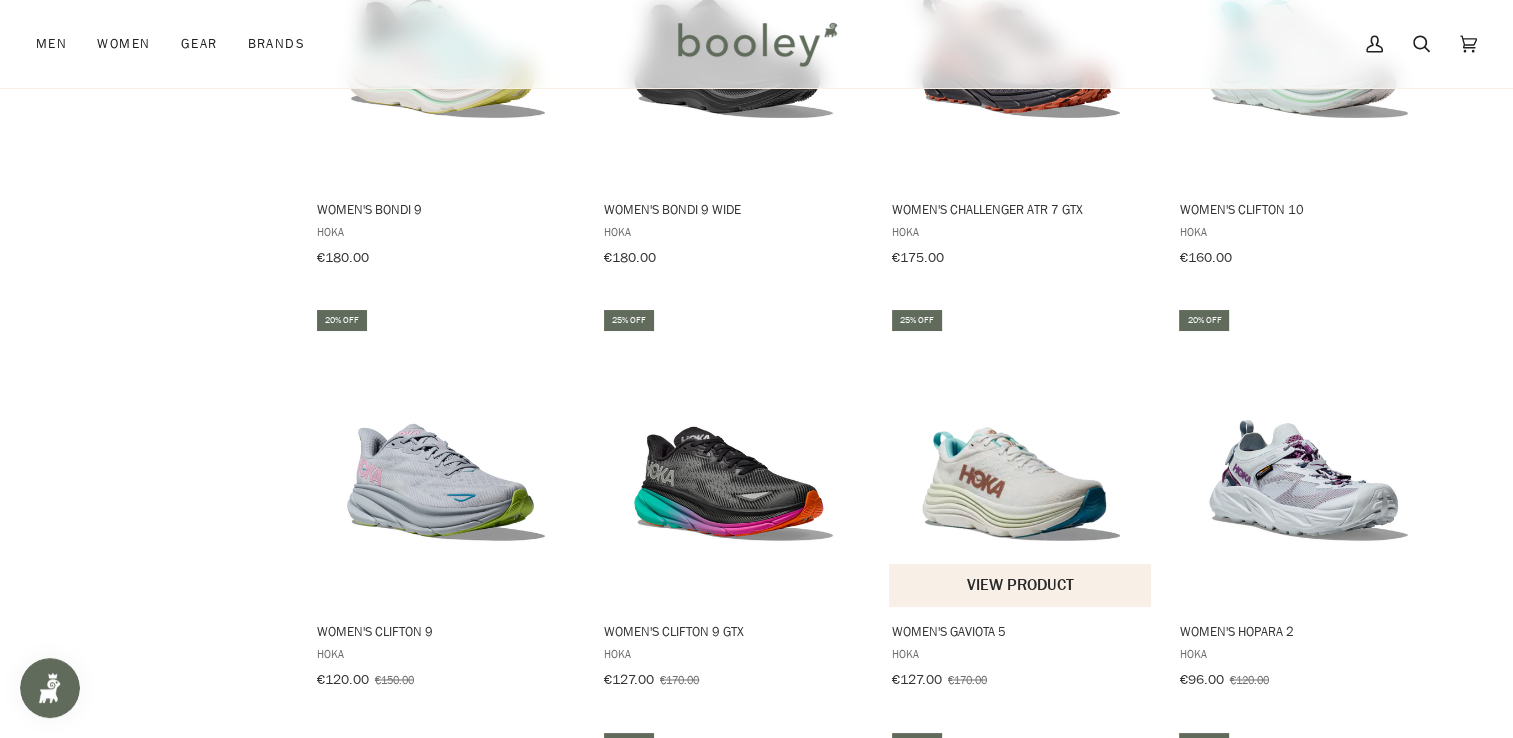 scroll, scrollTop: 3100, scrollLeft: 0, axis: vertical 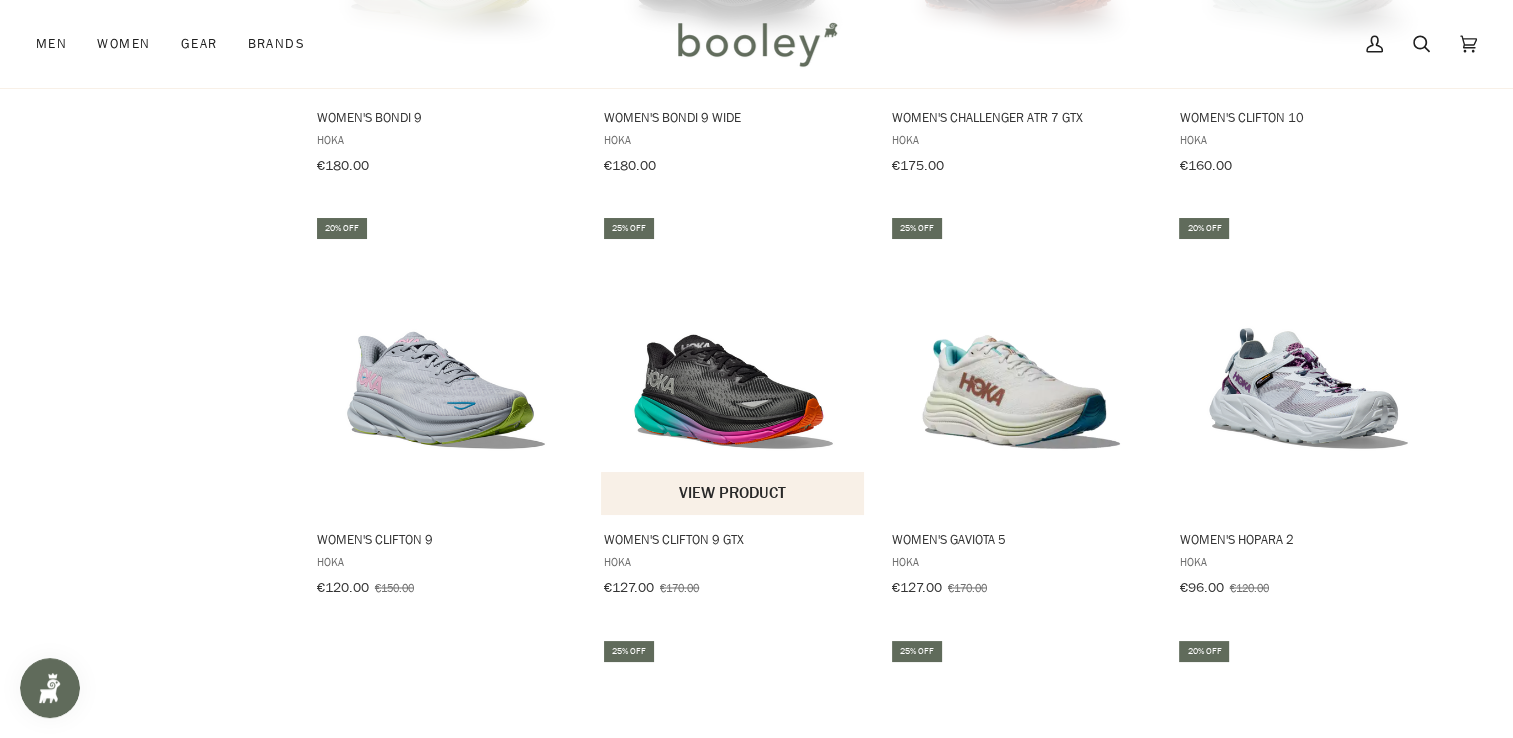 click at bounding box center (733, 365) 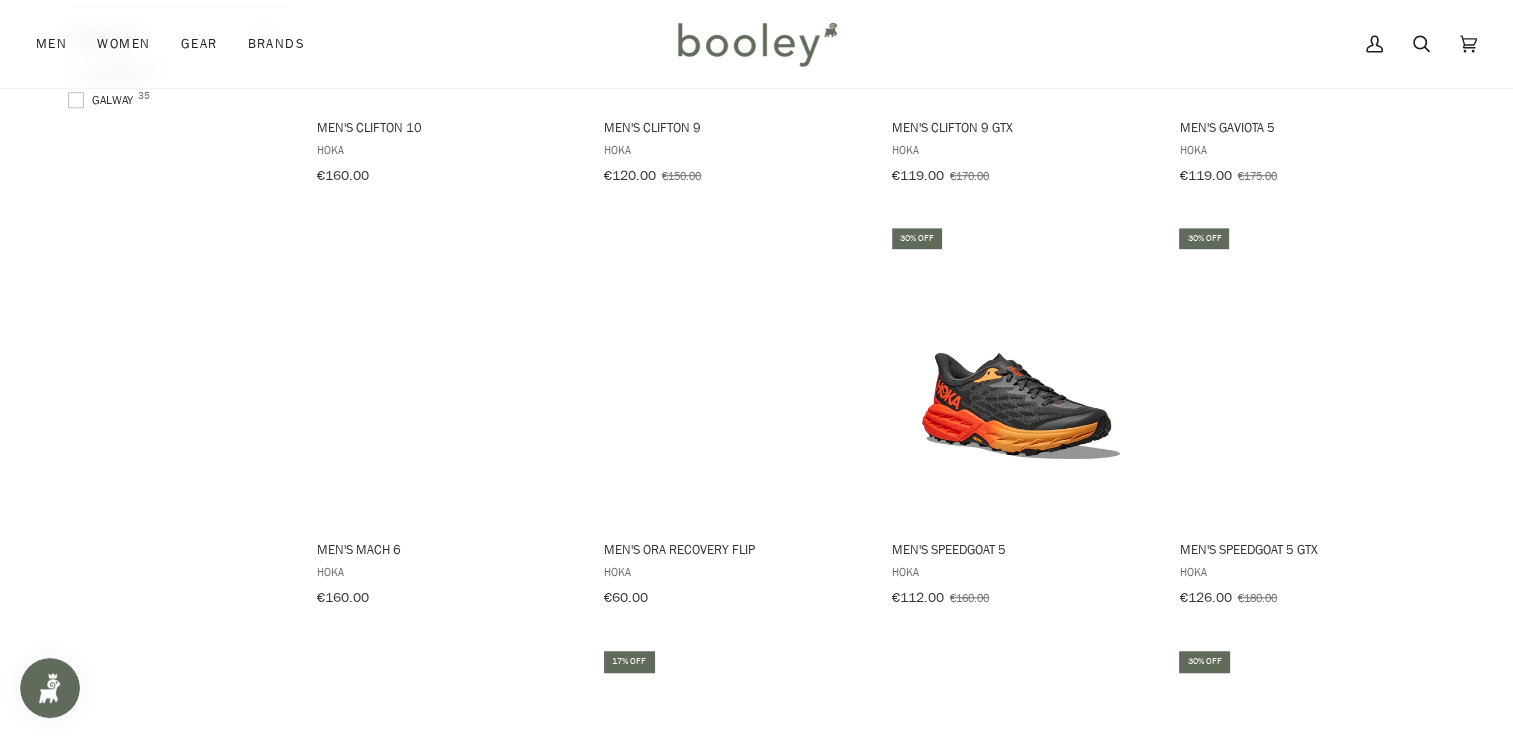 scroll, scrollTop: 1000, scrollLeft: 0, axis: vertical 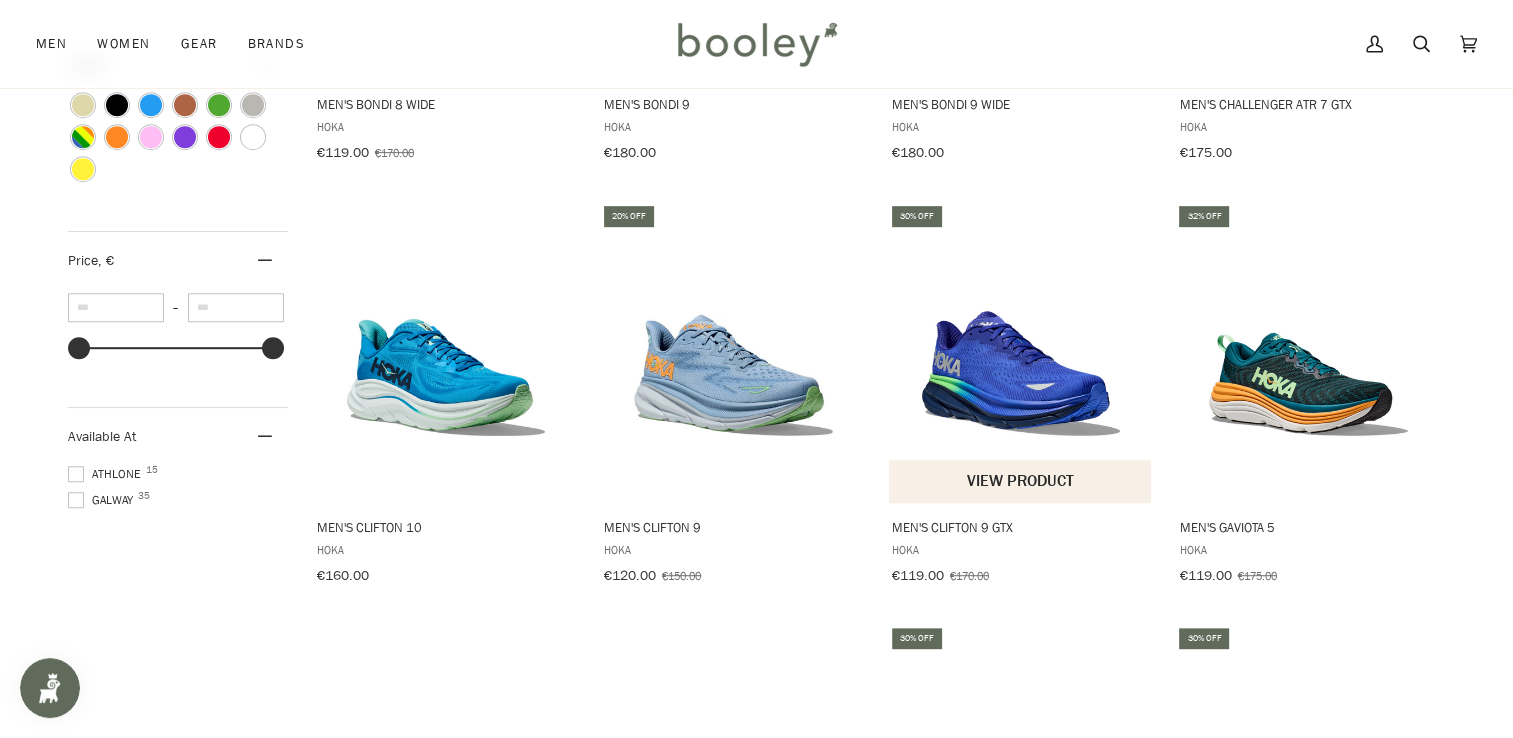 click at bounding box center (1021, 352) 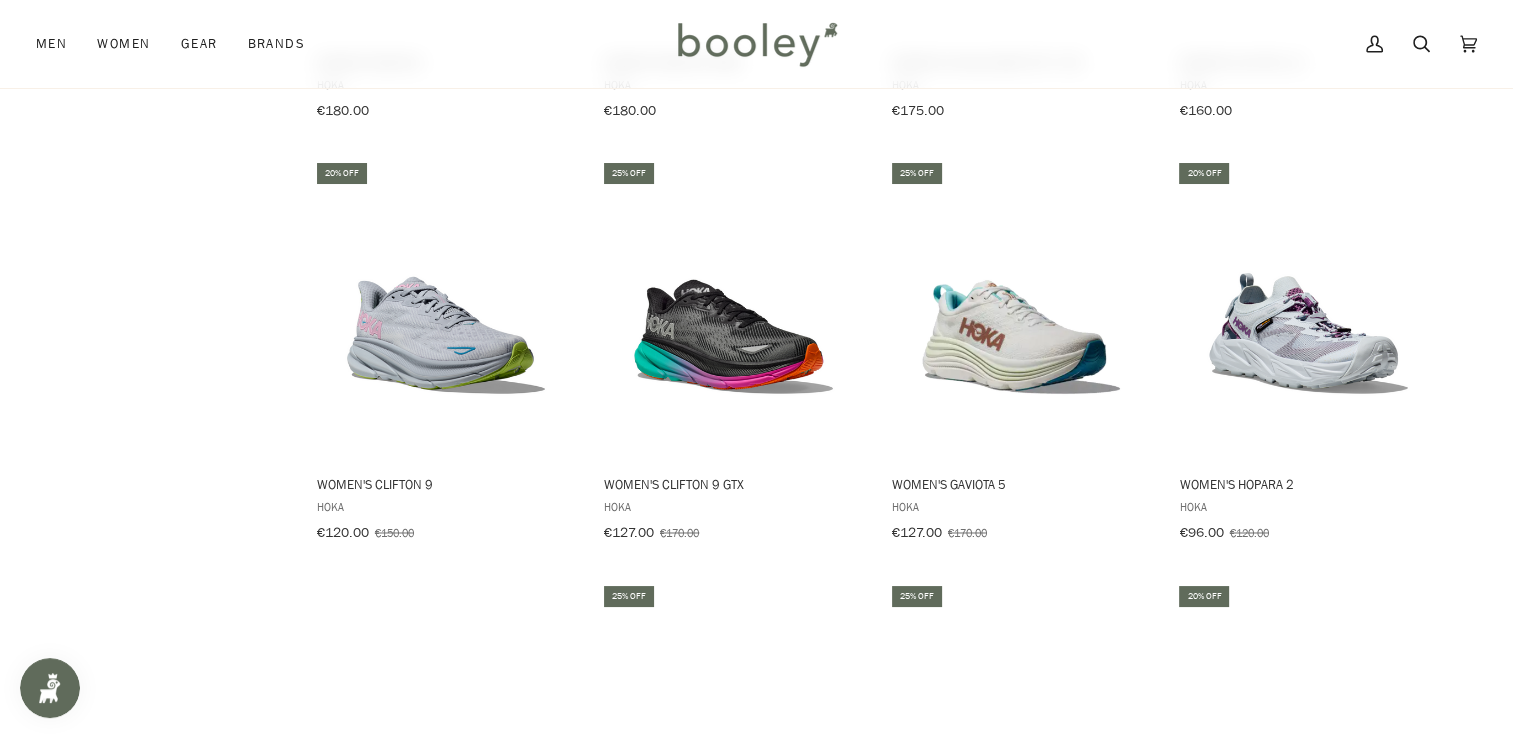 scroll, scrollTop: 3200, scrollLeft: 0, axis: vertical 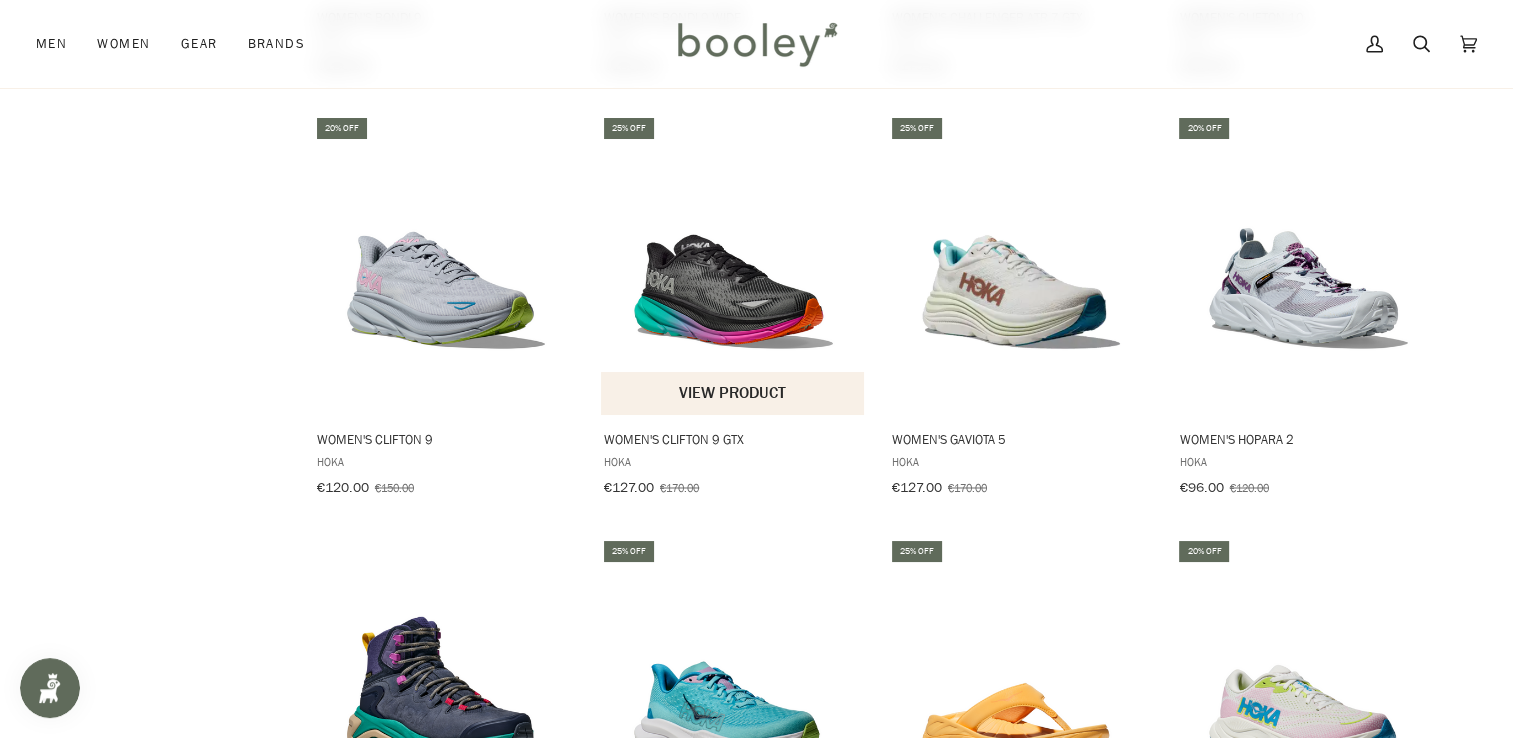 drag, startPoint x: 603, startPoint y: 419, endPoint x: 711, endPoint y: 419, distance: 108 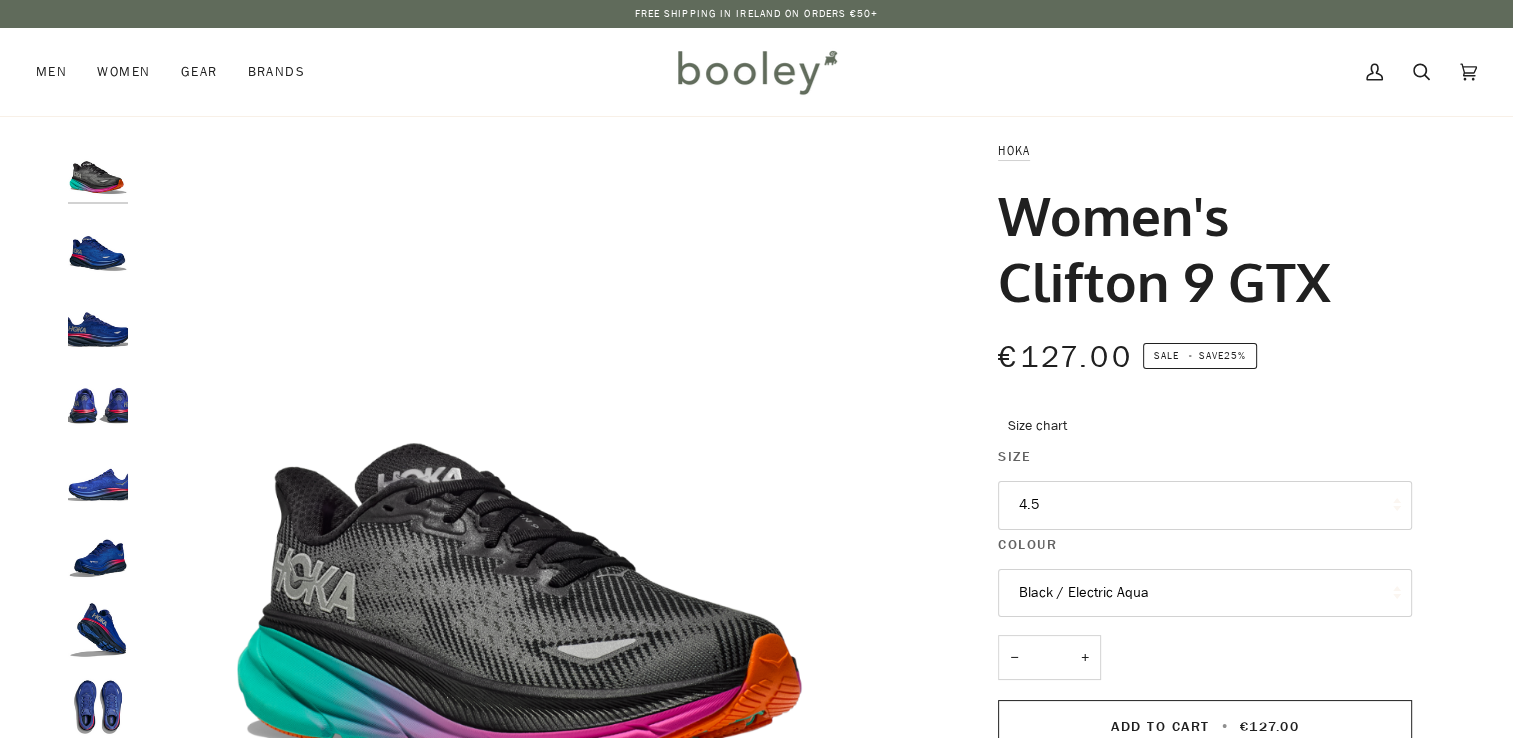 scroll, scrollTop: 0, scrollLeft: 0, axis: both 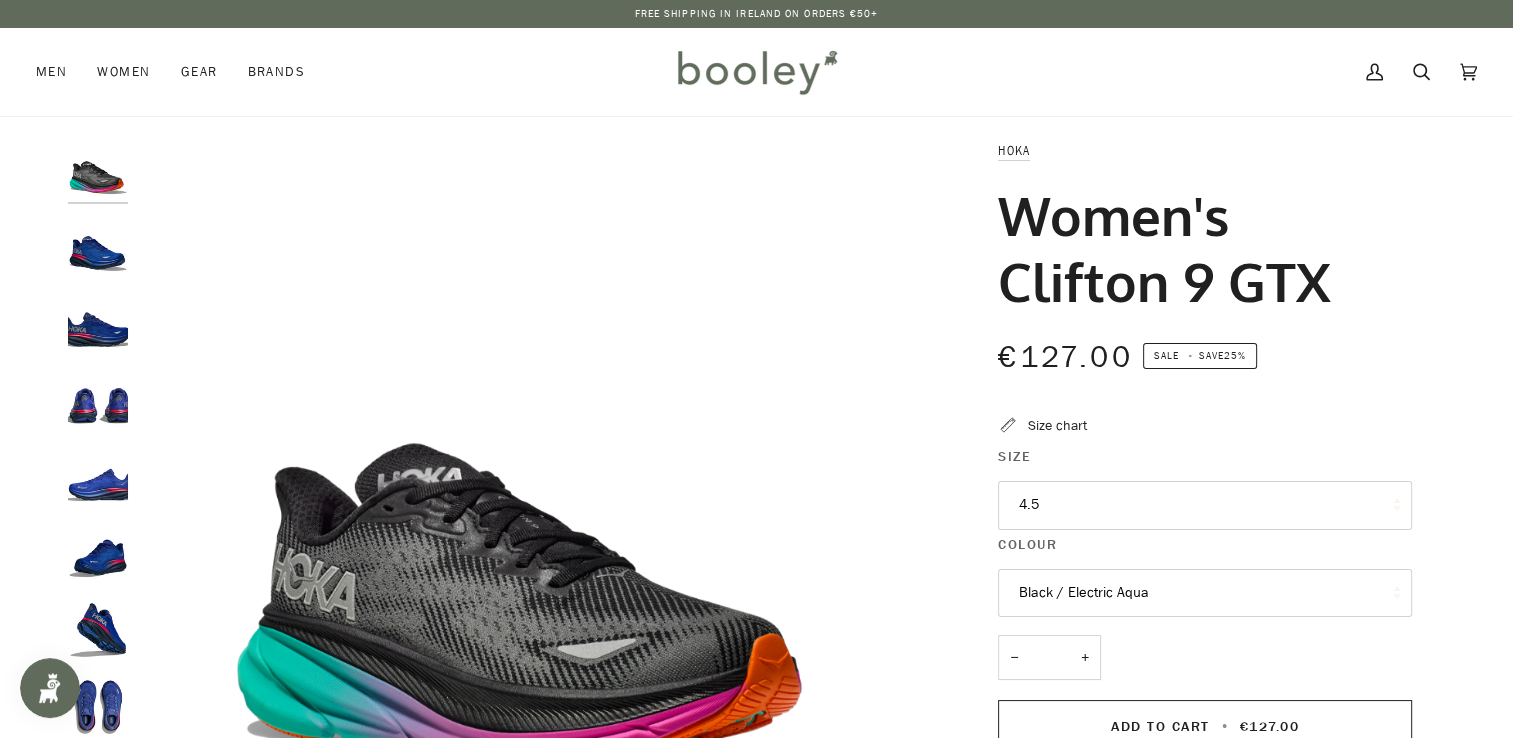 click on "4.5" at bounding box center (1205, 505) 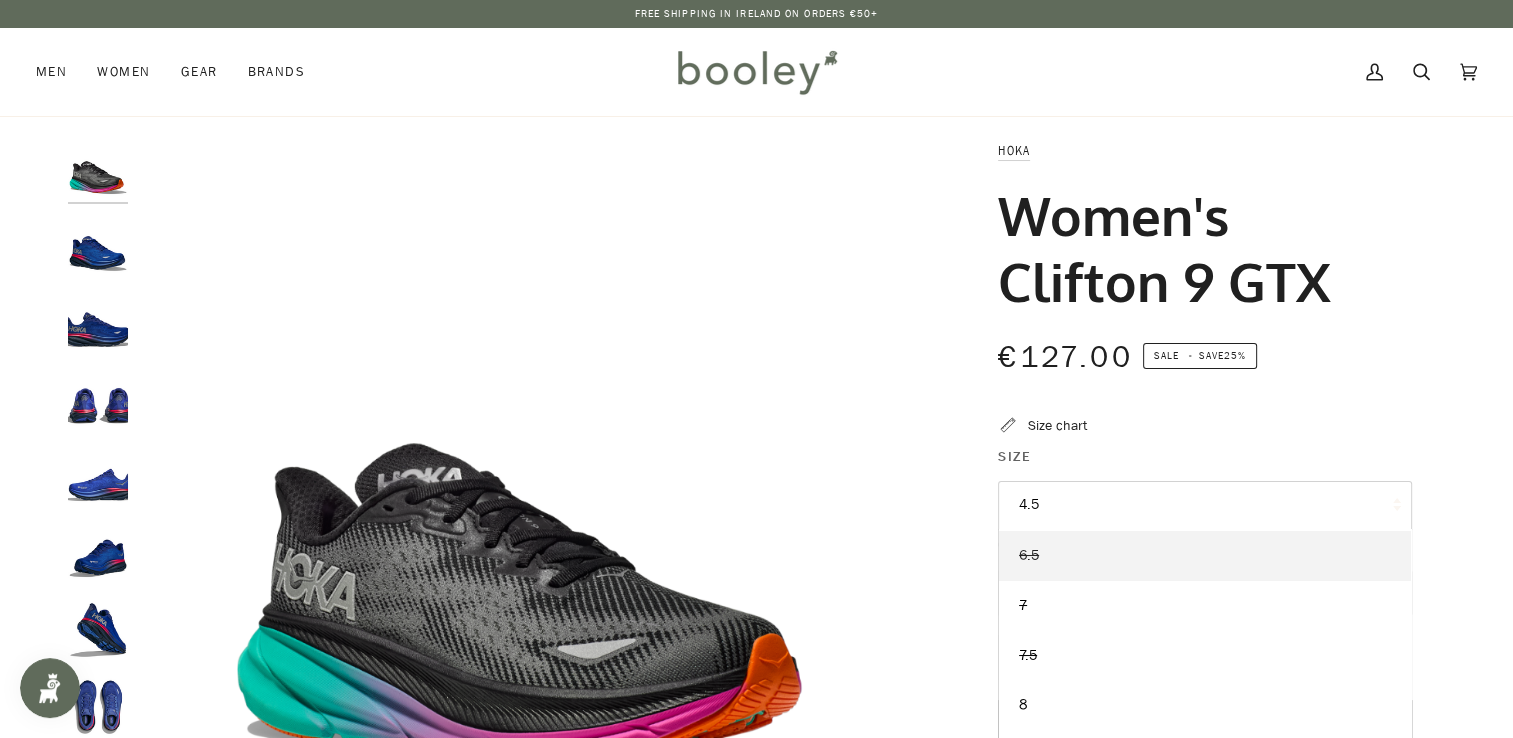 scroll, scrollTop: 0, scrollLeft: 0, axis: both 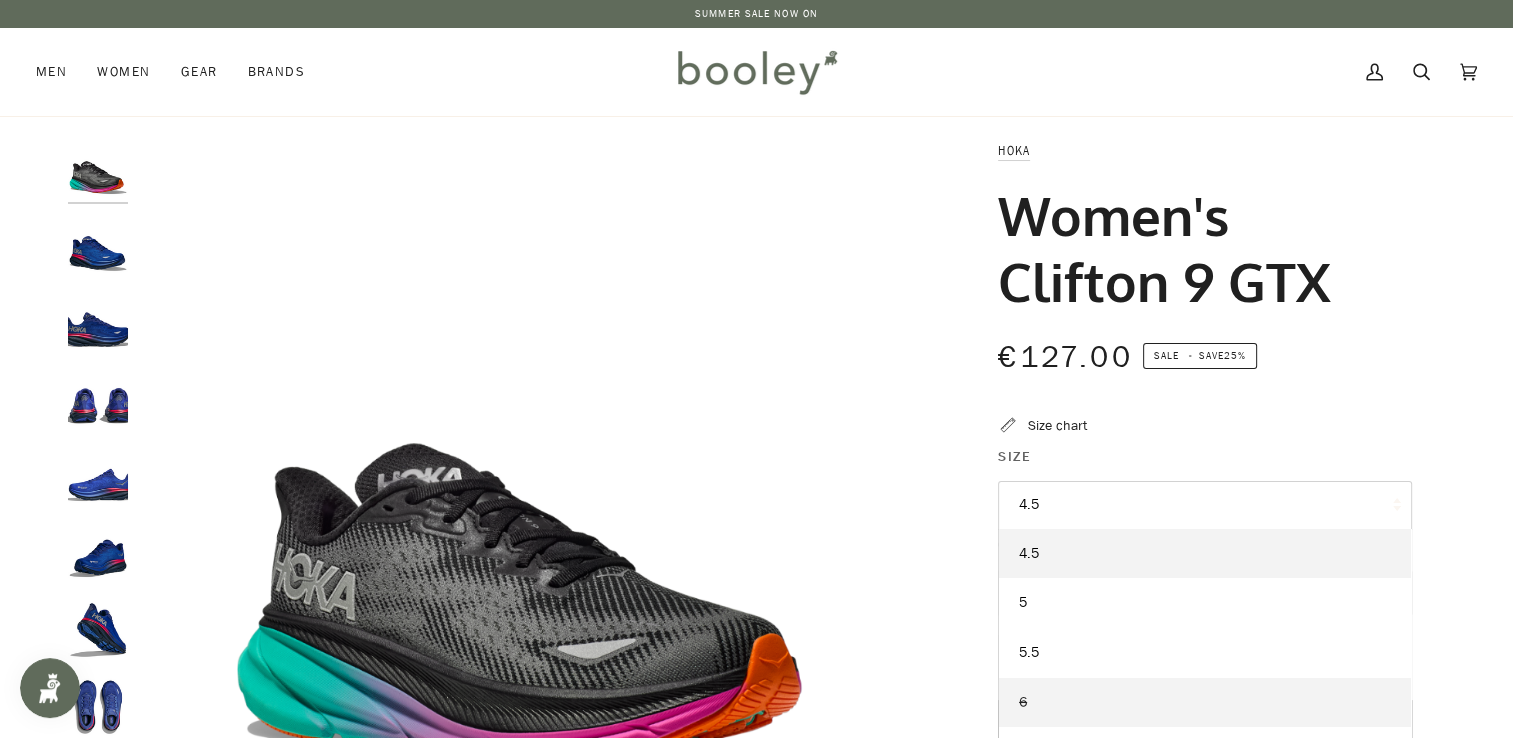 click on "6" at bounding box center (1205, 703) 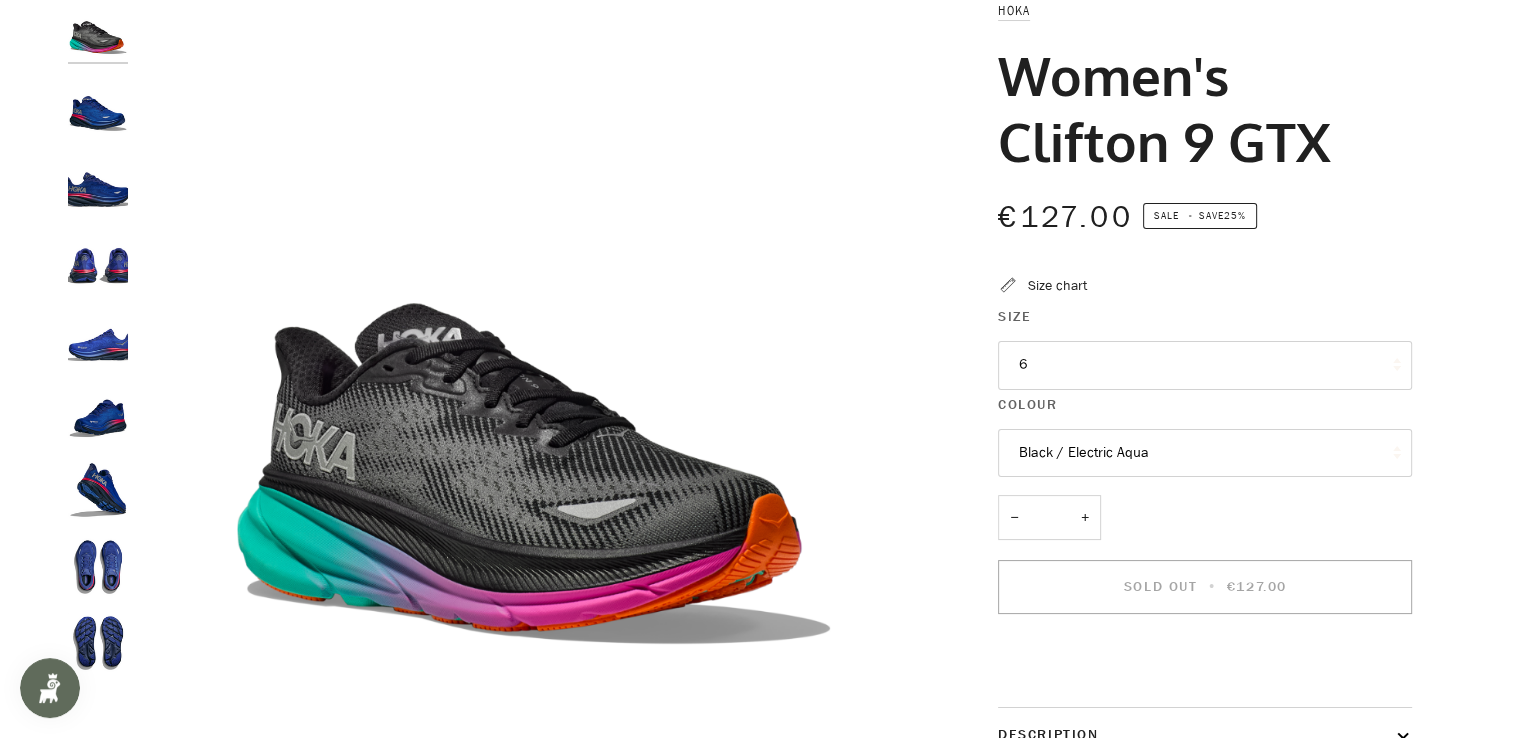 scroll, scrollTop: 200, scrollLeft: 0, axis: vertical 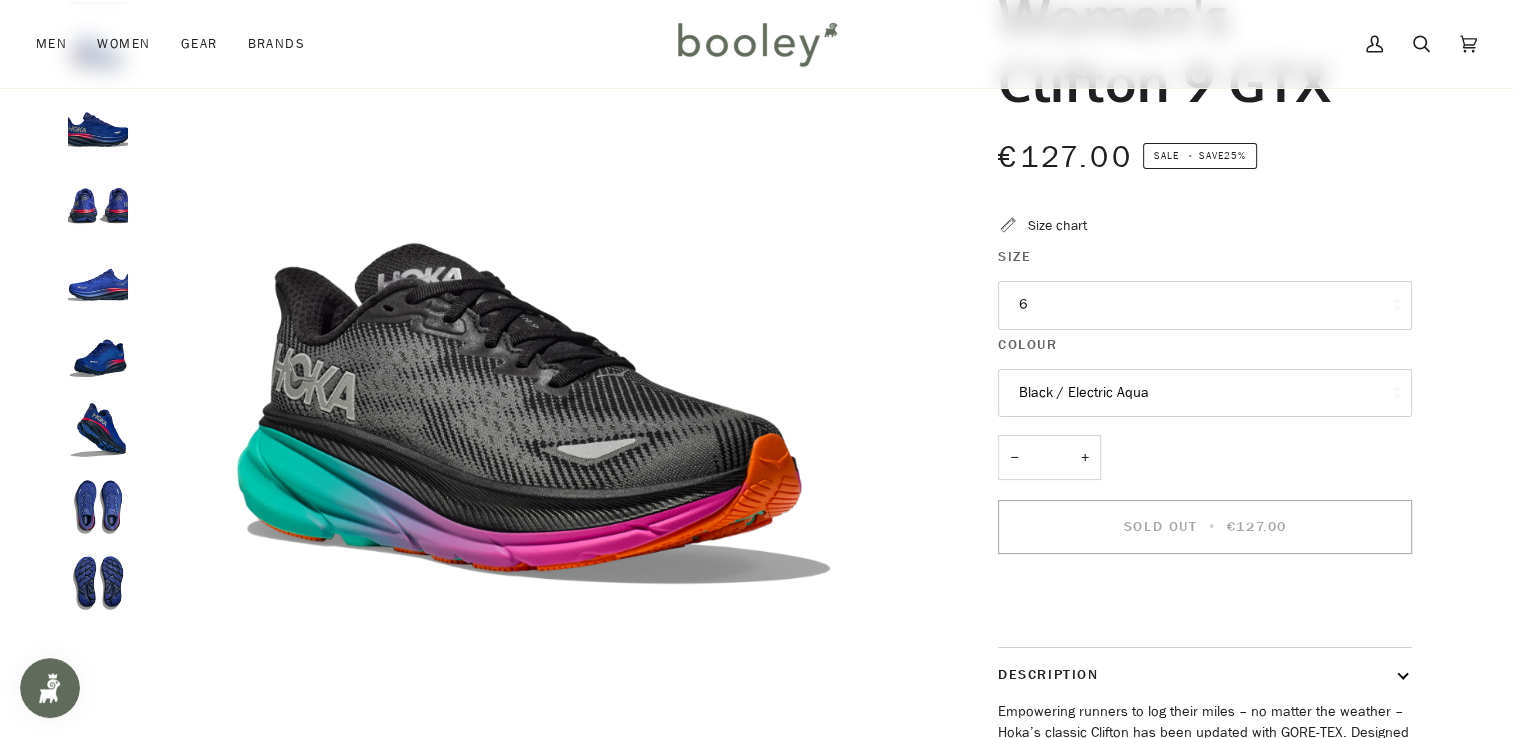 click on "6" at bounding box center [1205, 305] 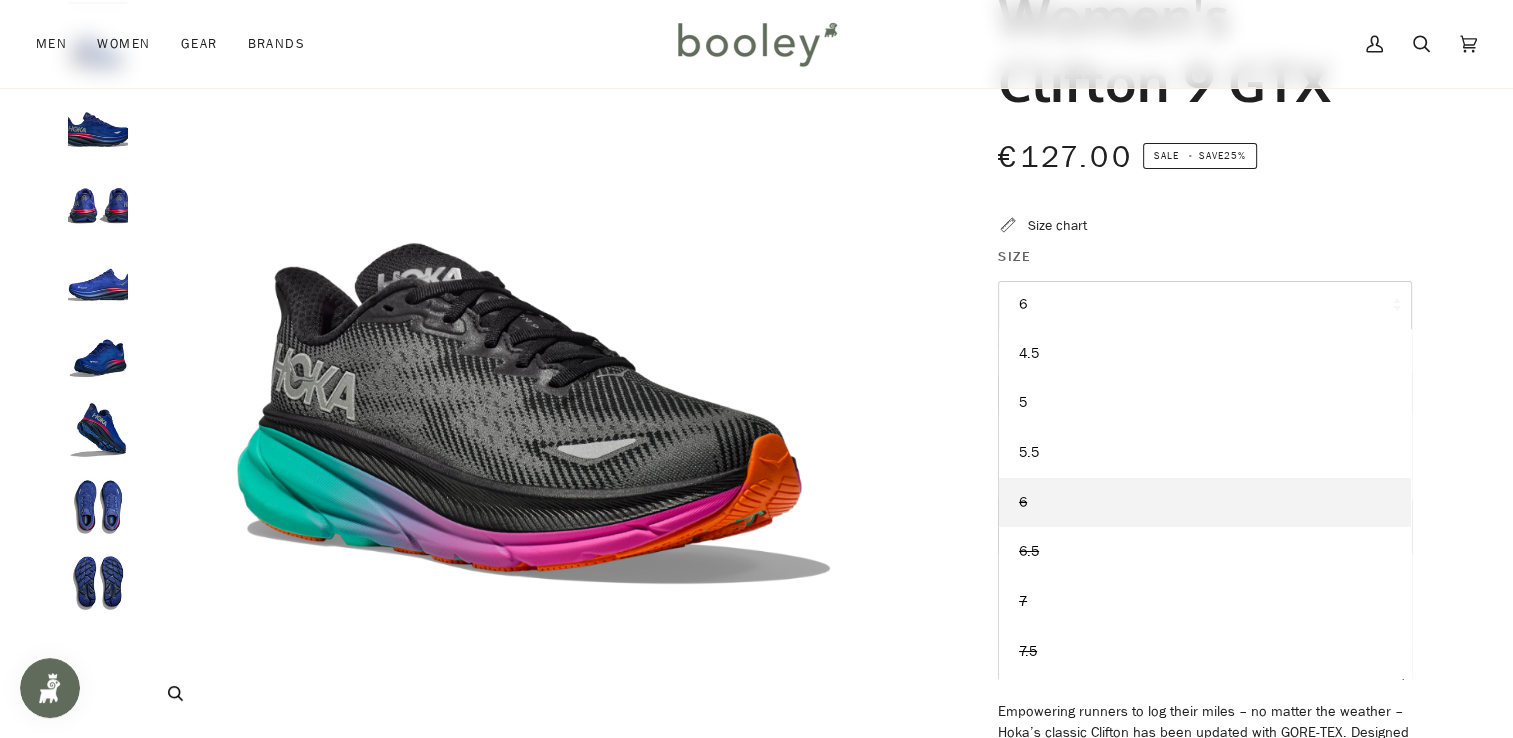 click at bounding box center (533, 335) 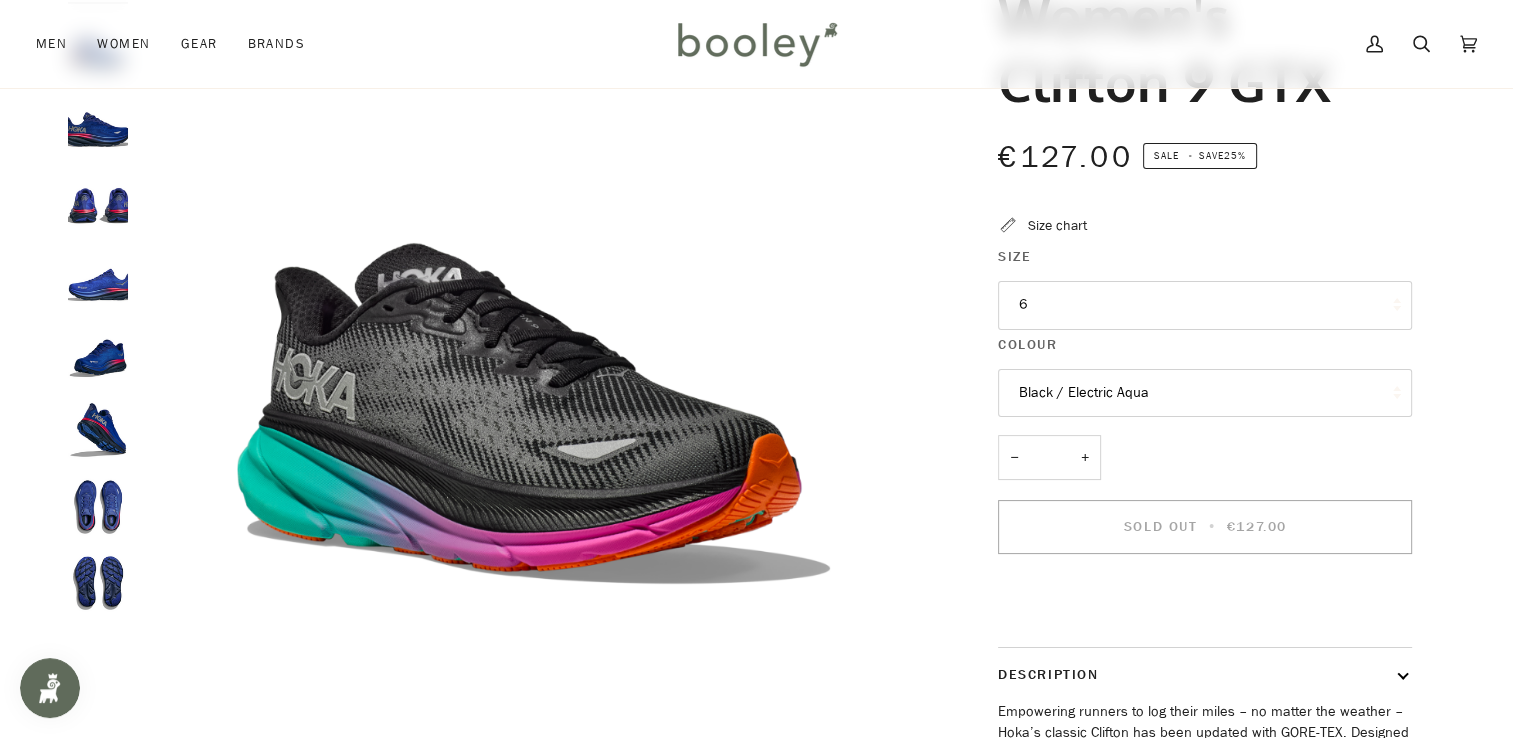 click at bounding box center [98, 277] 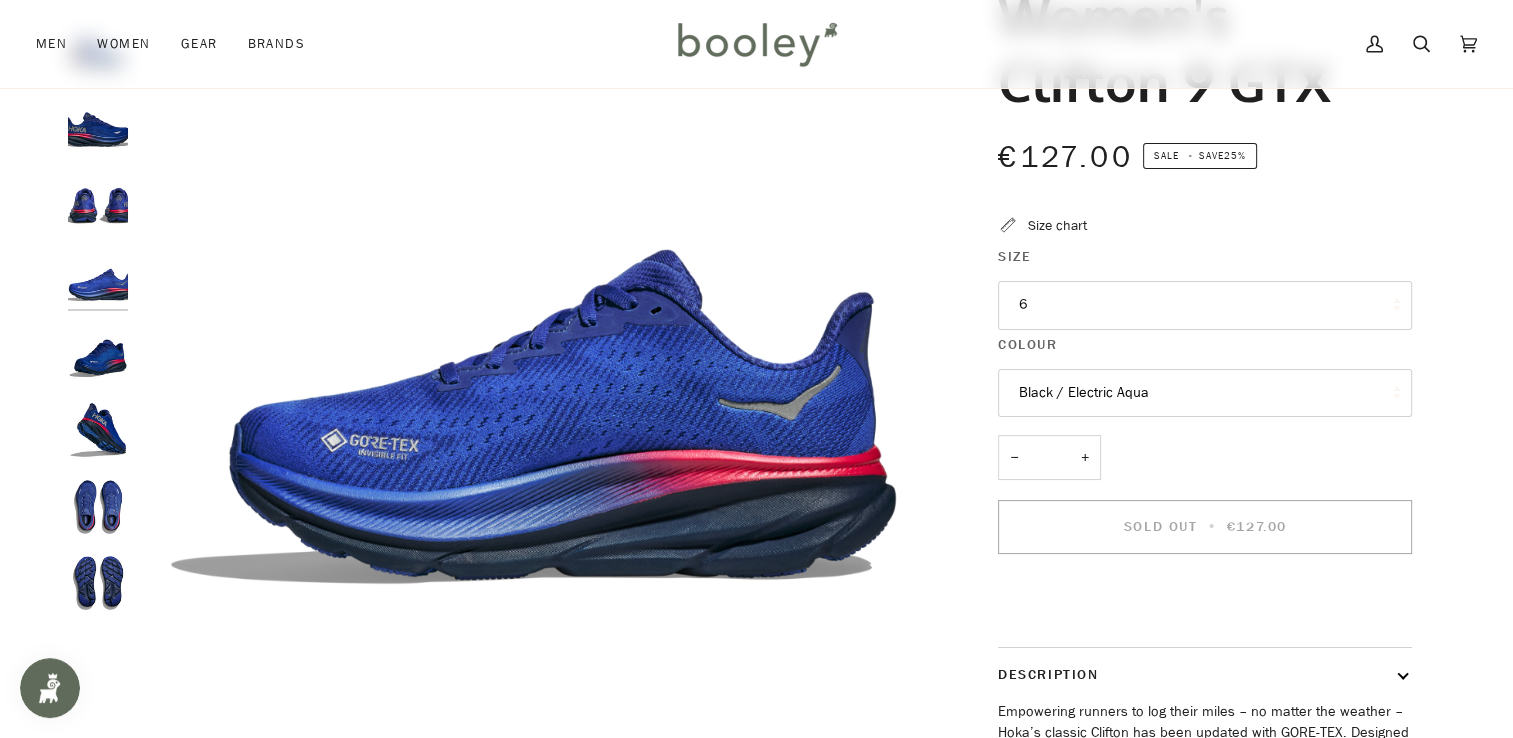 click at bounding box center (98, 430) 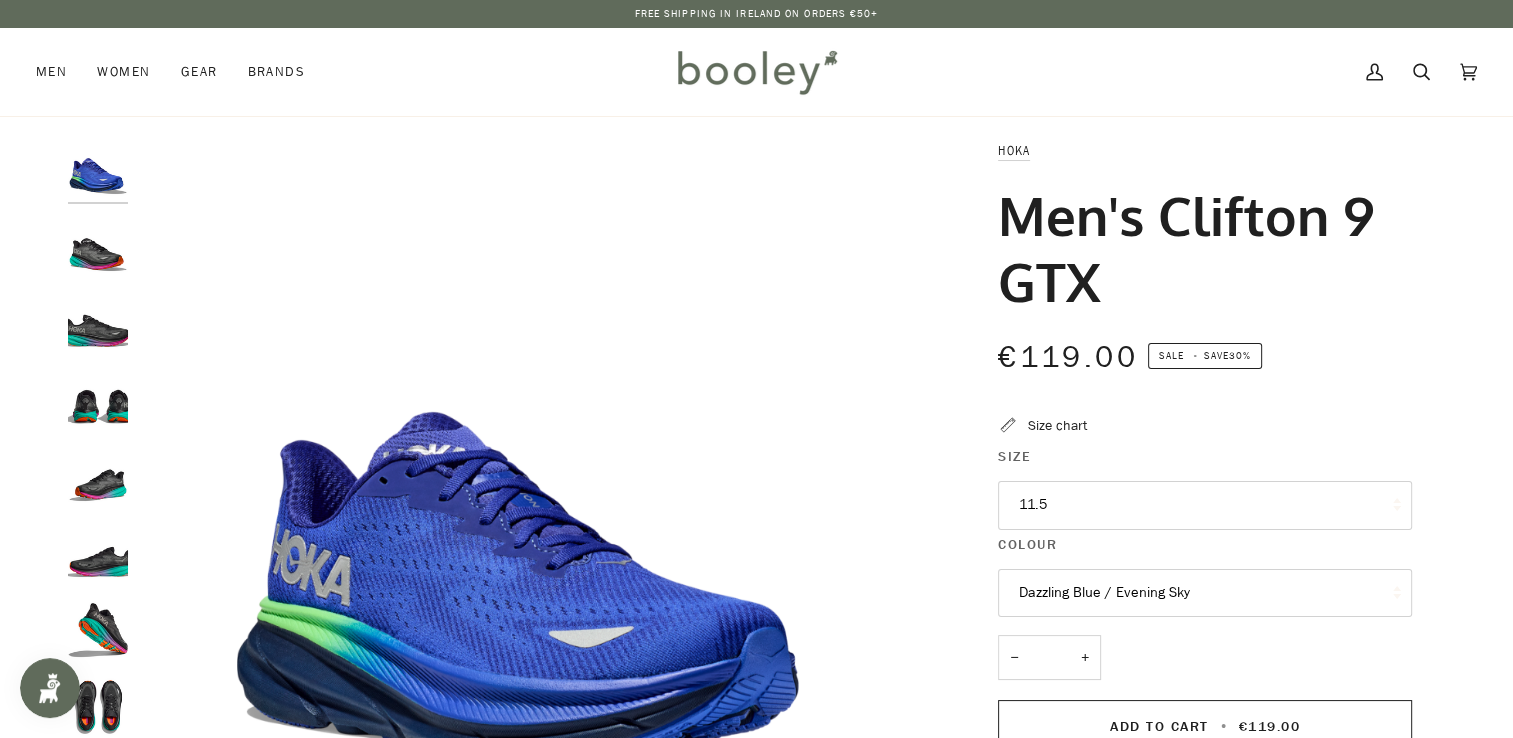 scroll, scrollTop: 0, scrollLeft: 0, axis: both 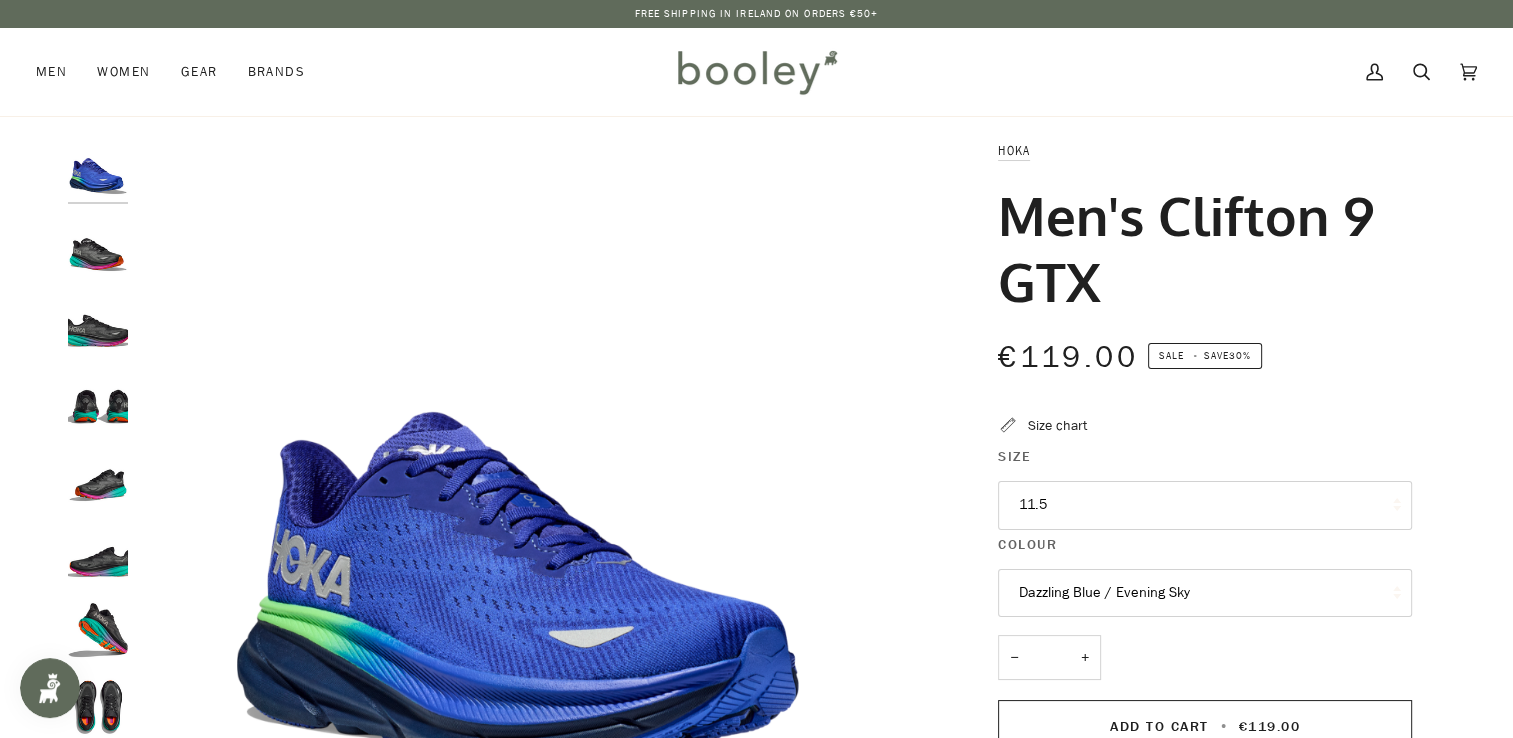click on "11.5" at bounding box center (1205, 505) 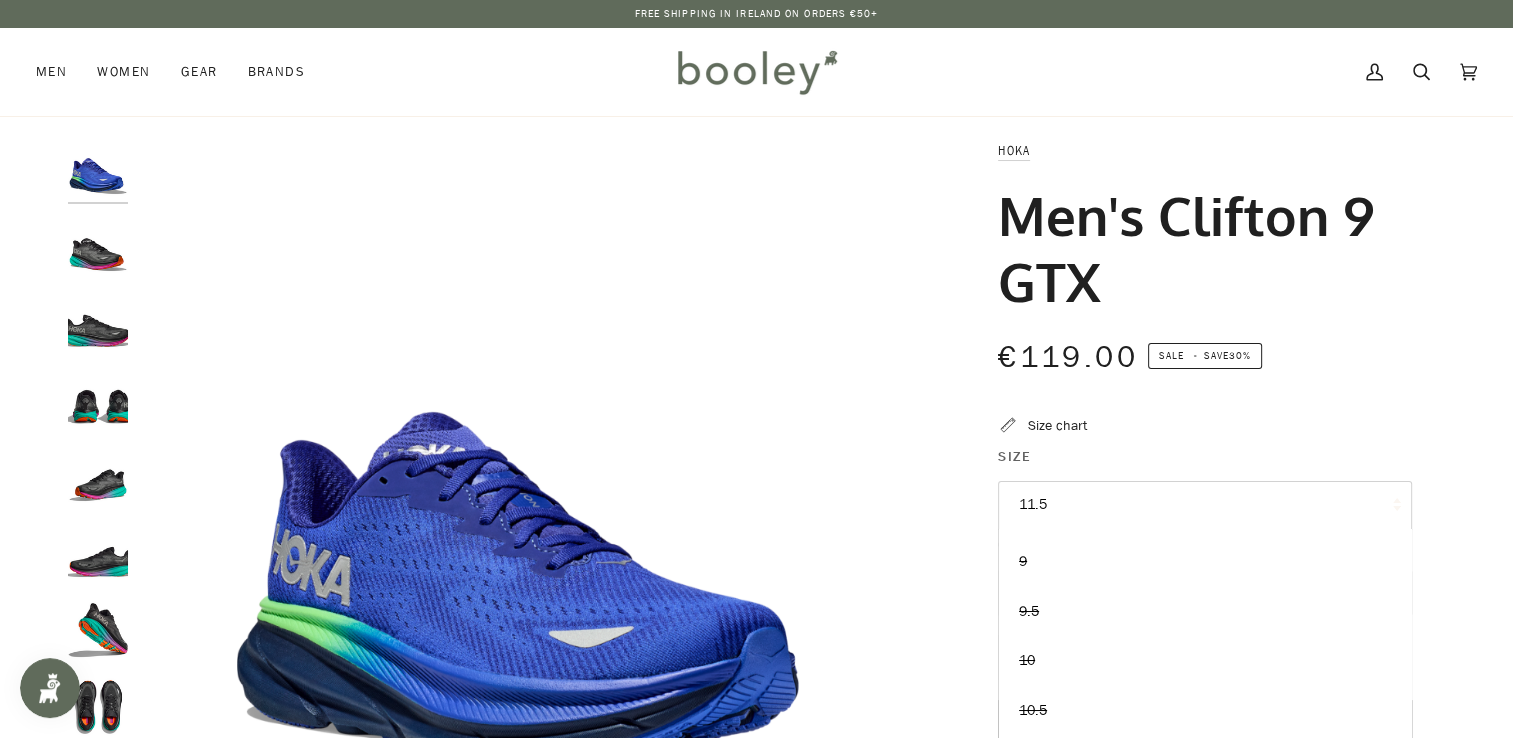 scroll, scrollTop: 147, scrollLeft: 0, axis: vertical 